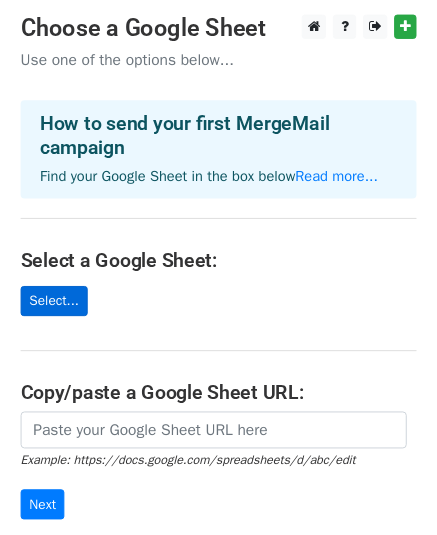scroll, scrollTop: 0, scrollLeft: 0, axis: both 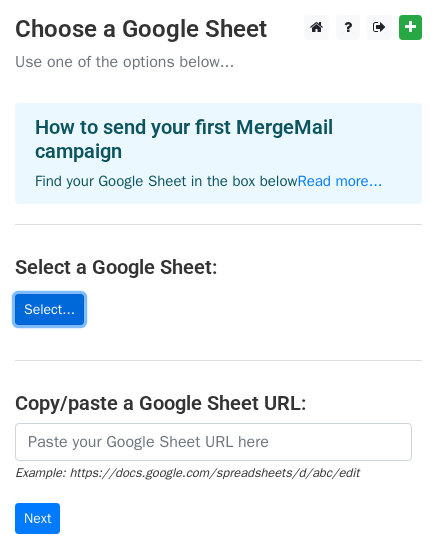 click on "Select..." at bounding box center (49, 309) 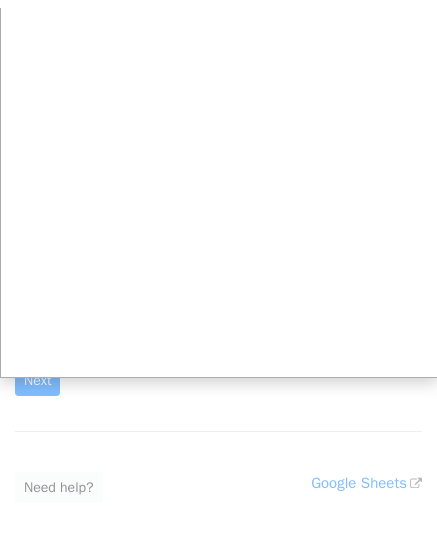 scroll, scrollTop: 164, scrollLeft: 0, axis: vertical 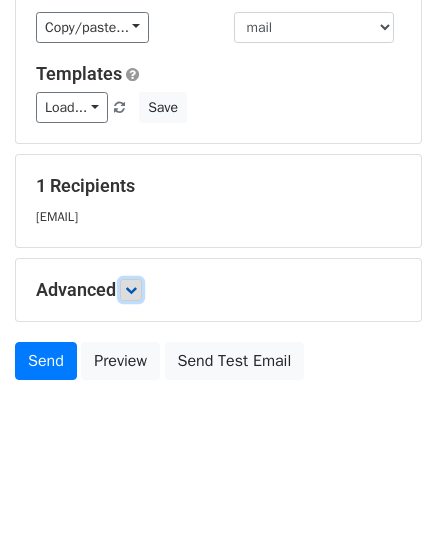 click at bounding box center [131, 290] 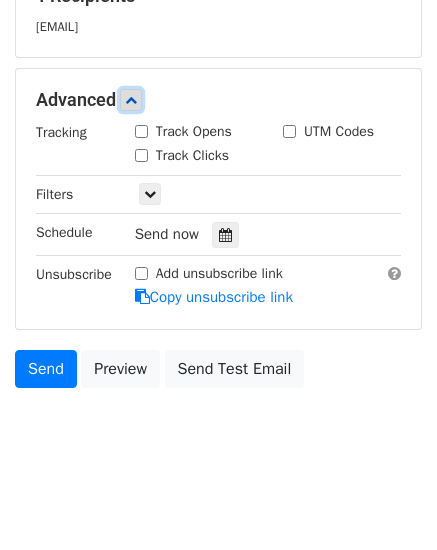 scroll, scrollTop: 422, scrollLeft: 0, axis: vertical 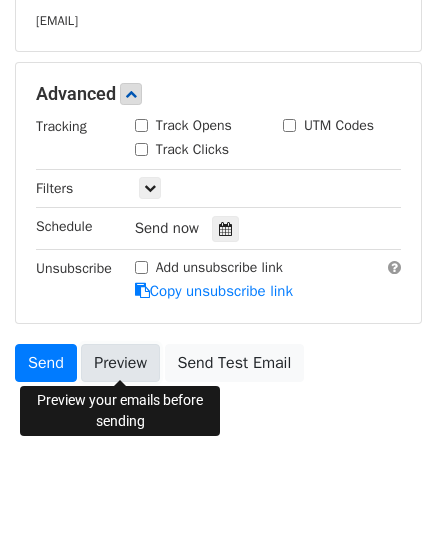 click on "Preview" at bounding box center [120, 363] 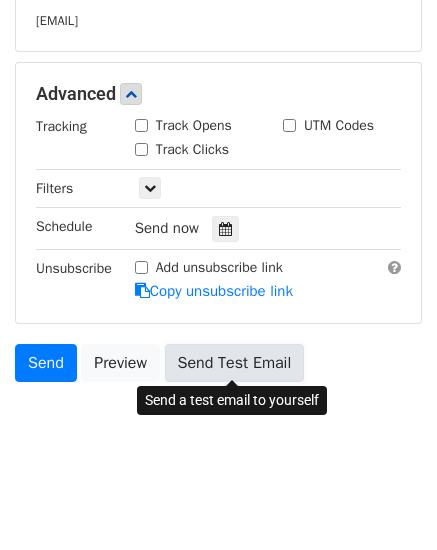 click on "Send Test Email" at bounding box center [235, 363] 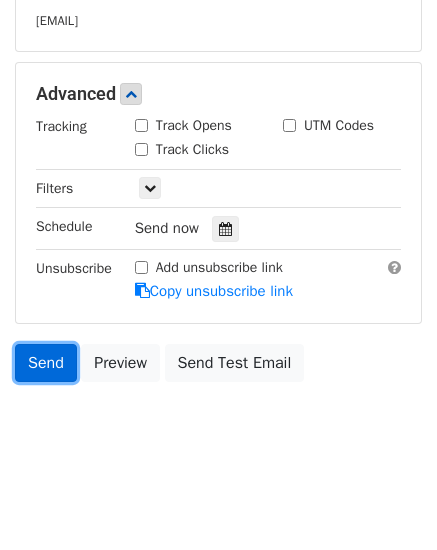 click on "Send" at bounding box center [46, 363] 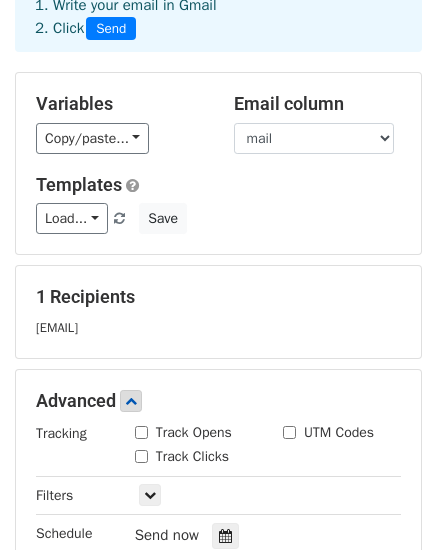 scroll, scrollTop: 0, scrollLeft: 0, axis: both 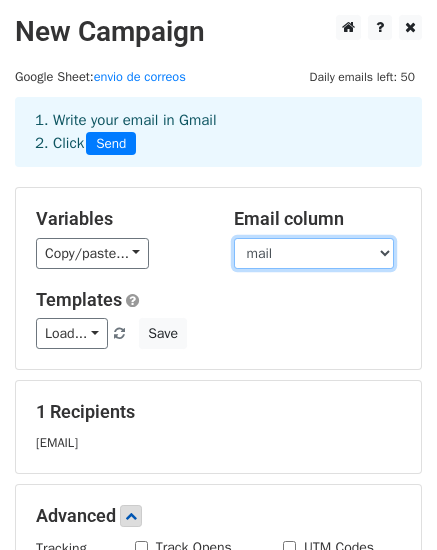 click on "mail
nombre
mensaje" at bounding box center (314, 253) 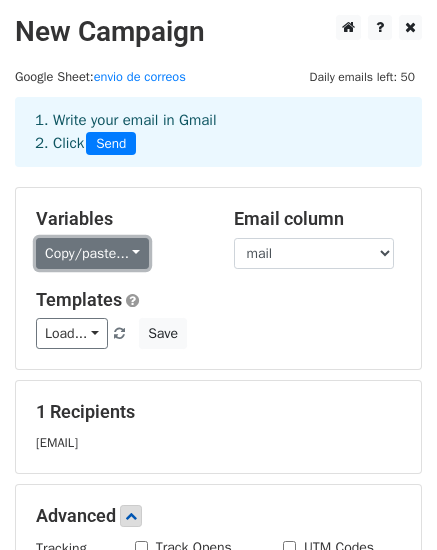 click on "Copy/paste..." at bounding box center [92, 253] 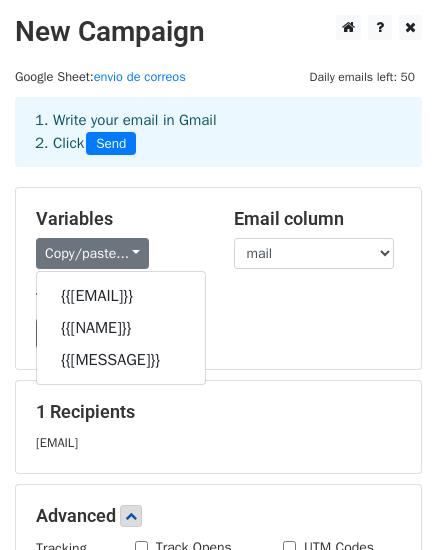 click on "Copy/paste...
{{mail}}
{{nombre}}
{{mensaje}}" at bounding box center [120, 253] 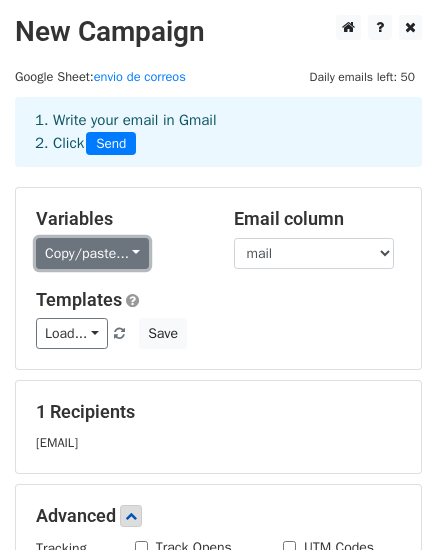 click on "Copy/paste..." at bounding box center [92, 253] 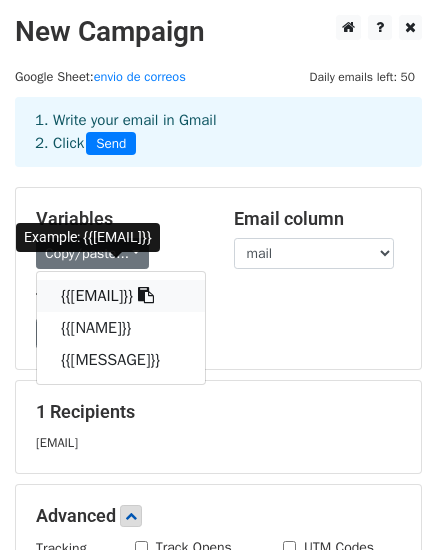 click on "{{mail}}" at bounding box center (121, 296) 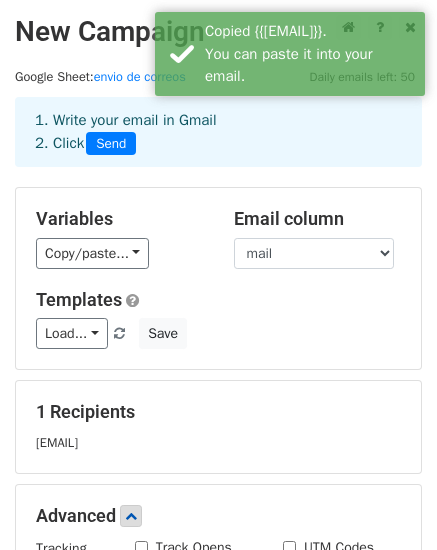 click on "Load...
No templates saved
Save" at bounding box center (218, 333) 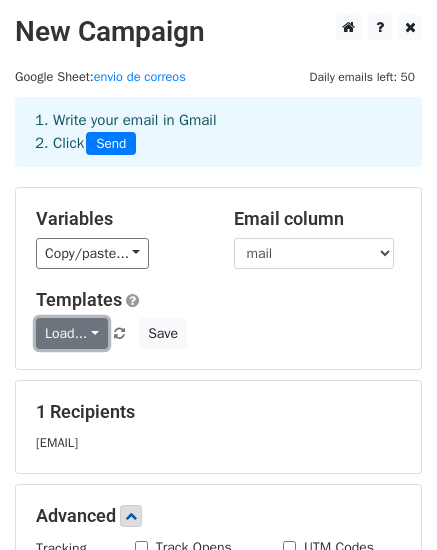 click on "Load..." at bounding box center [72, 333] 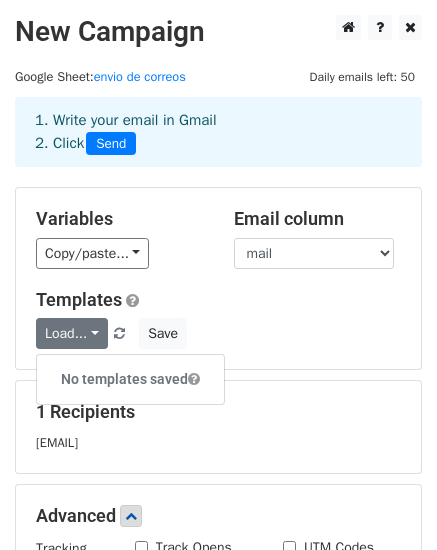 click on "Load...
No templates saved
Save" at bounding box center (218, 333) 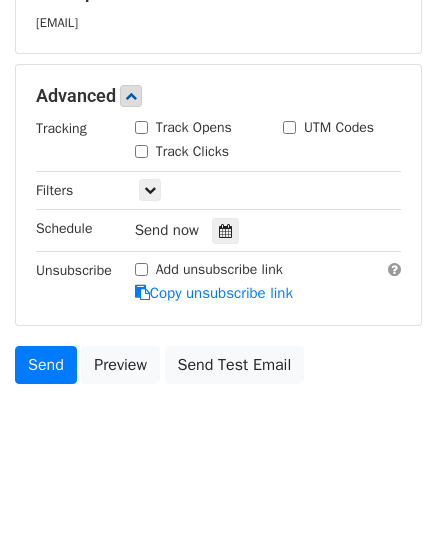 scroll, scrollTop: 422, scrollLeft: 0, axis: vertical 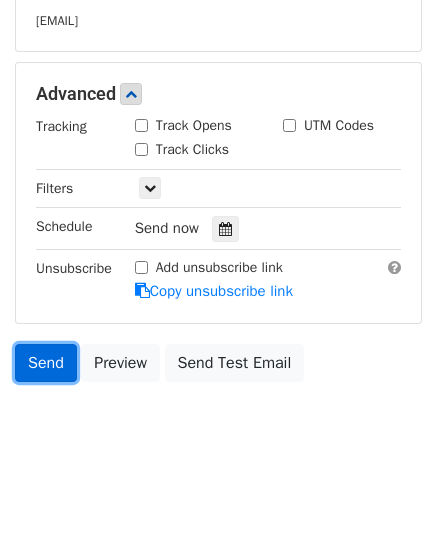click on "Send" at bounding box center [46, 363] 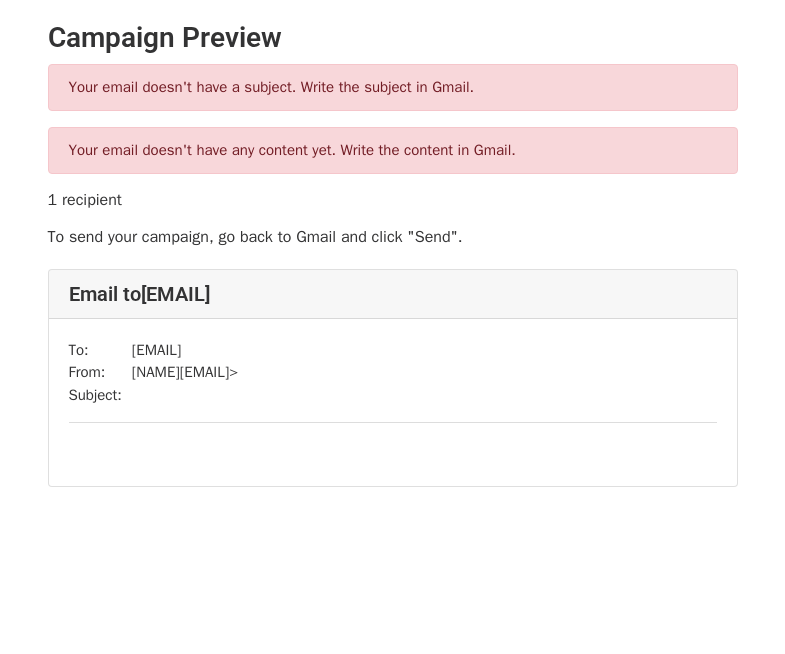 scroll, scrollTop: 0, scrollLeft: 0, axis: both 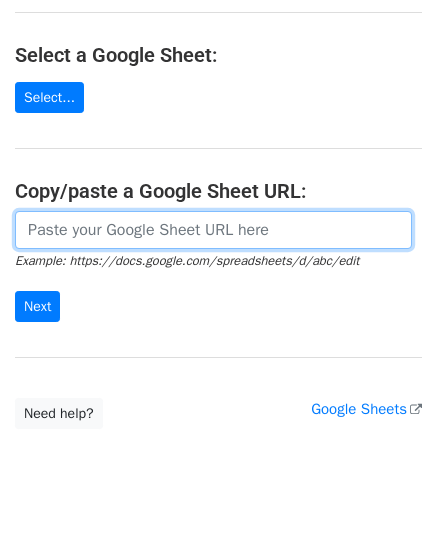 click at bounding box center (213, 230) 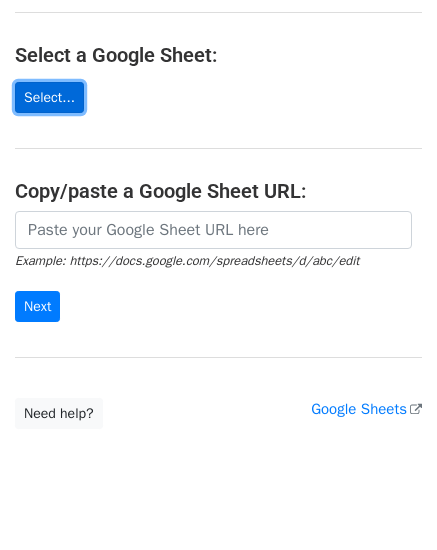 click on "Select..." at bounding box center [49, 97] 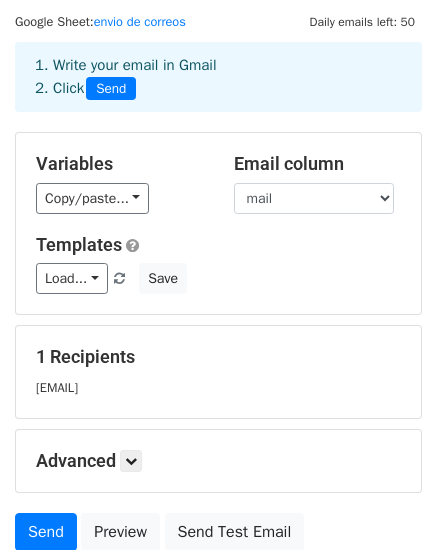 scroll, scrollTop: 56, scrollLeft: 0, axis: vertical 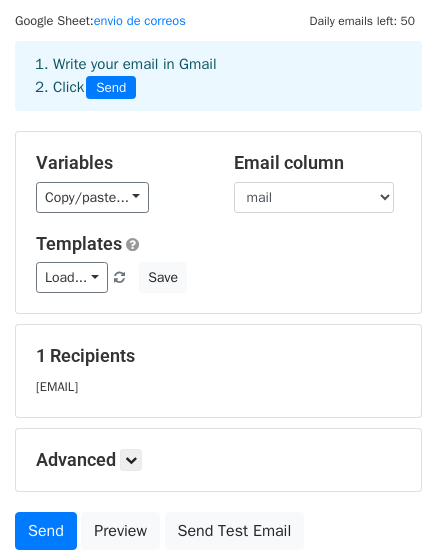 click on "Load...
No templates saved
Save" at bounding box center (218, 277) 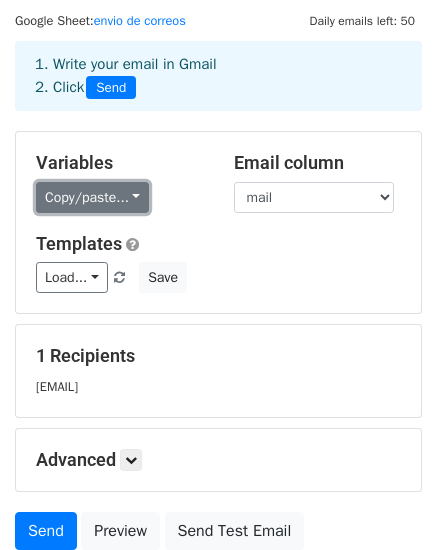 click on "Copy/paste..." at bounding box center (92, 197) 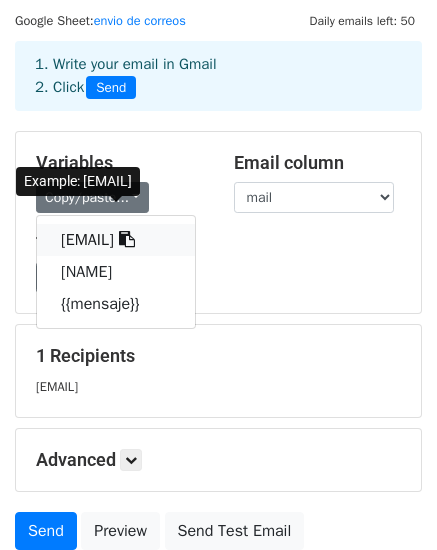 click on "[EMAIL]" at bounding box center (116, 240) 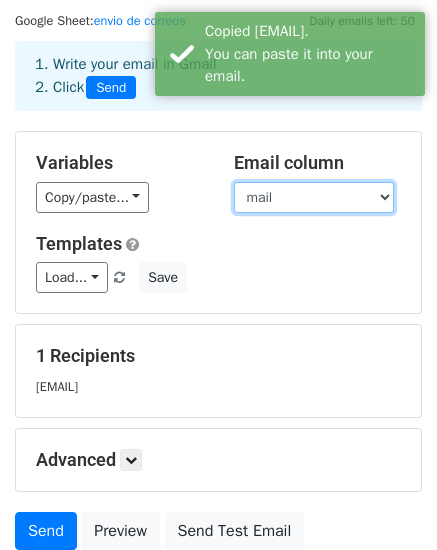 click on "mail
nombre
mensaje" at bounding box center [314, 197] 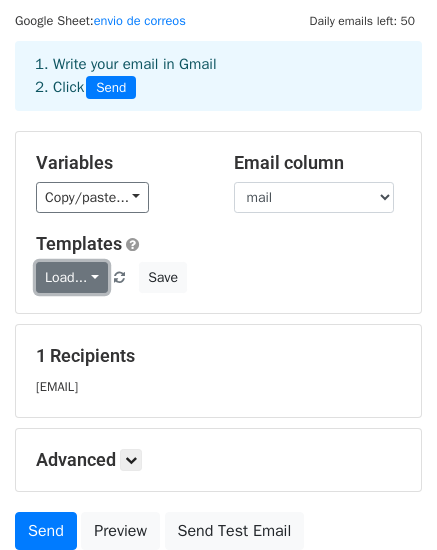 click on "Load..." at bounding box center (72, 277) 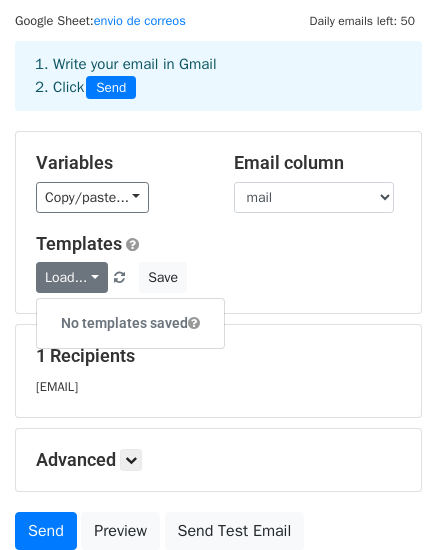 click on "Templates" at bounding box center (218, 244) 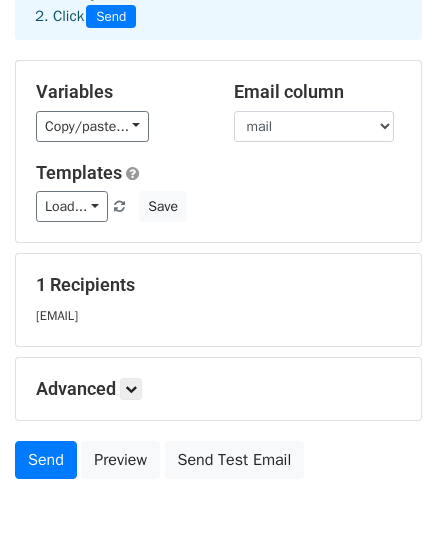 scroll, scrollTop: 128, scrollLeft: 0, axis: vertical 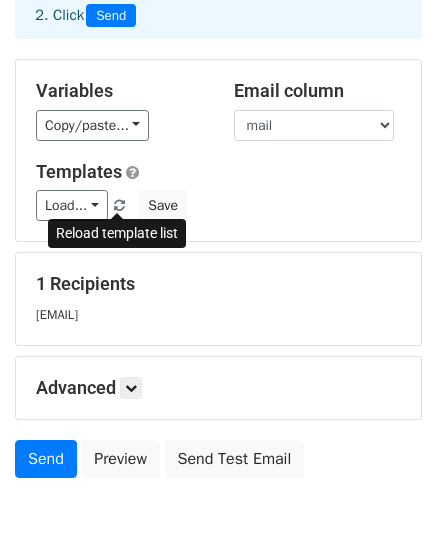 click at bounding box center (119, 206) 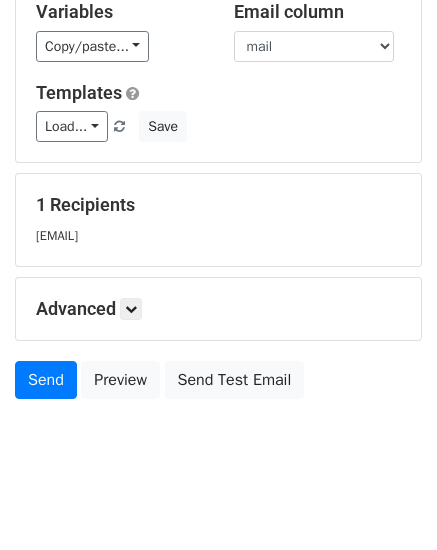 scroll, scrollTop: 208, scrollLeft: 0, axis: vertical 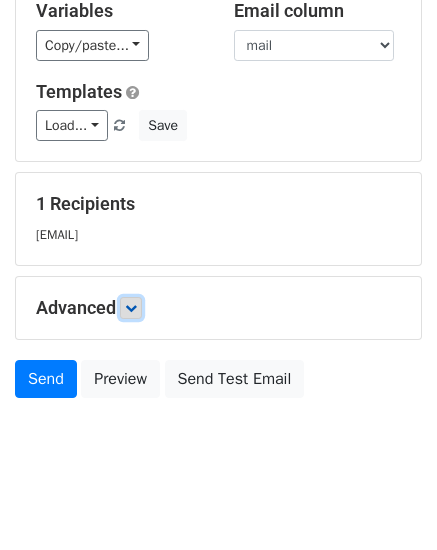 click at bounding box center [131, 308] 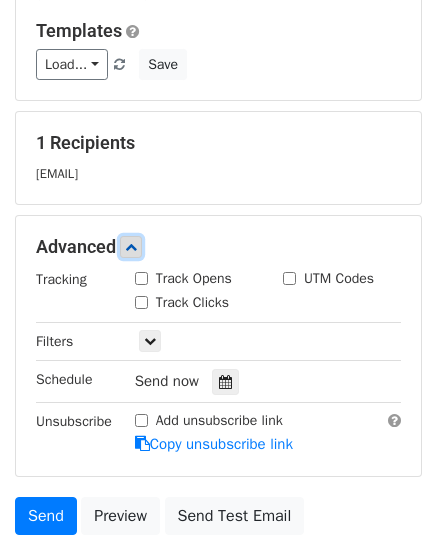 scroll, scrollTop: 254, scrollLeft: 0, axis: vertical 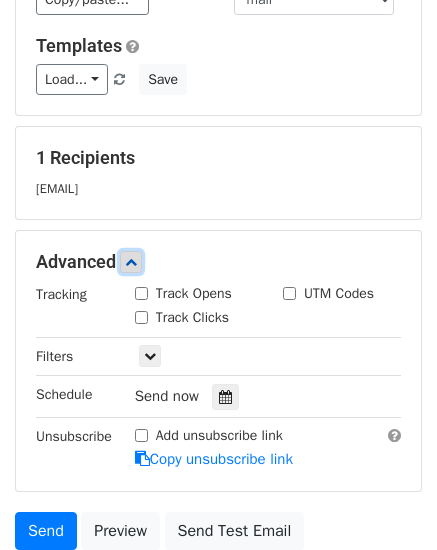 click at bounding box center (131, 262) 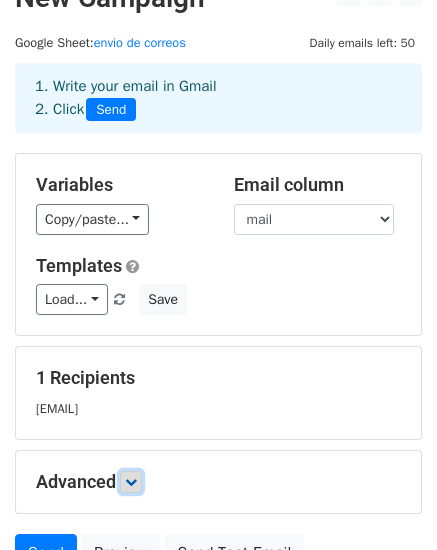 scroll, scrollTop: 0, scrollLeft: 0, axis: both 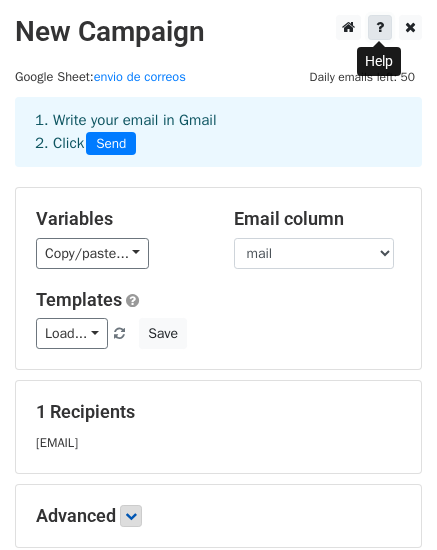 click at bounding box center (380, 27) 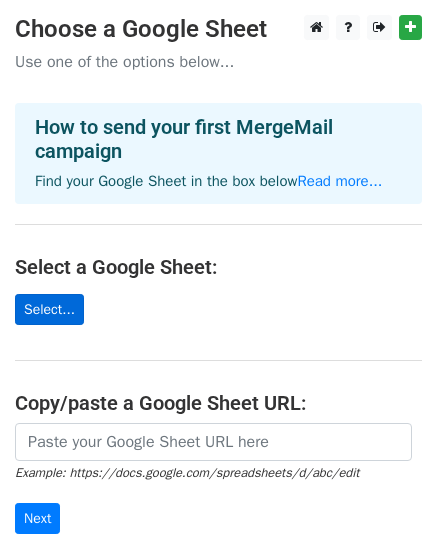 scroll, scrollTop: 0, scrollLeft: 0, axis: both 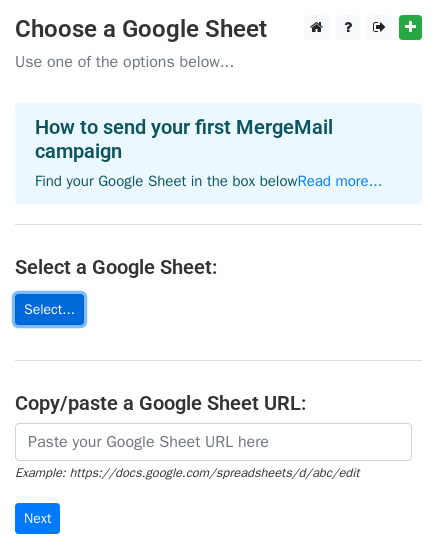 click on "Select..." at bounding box center (49, 309) 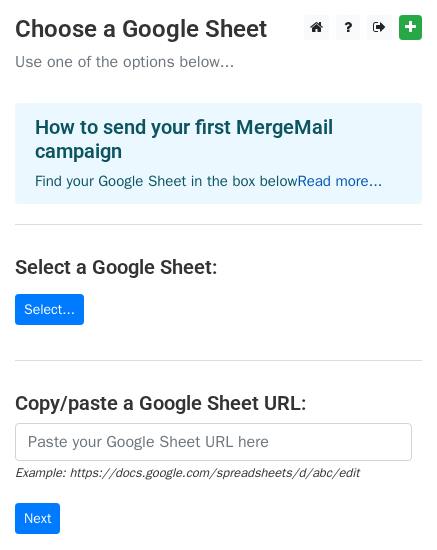 click on "Read more..." at bounding box center (339, 181) 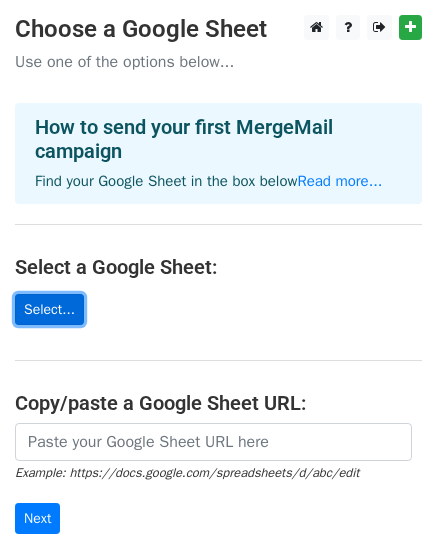 click on "Select..." at bounding box center (49, 309) 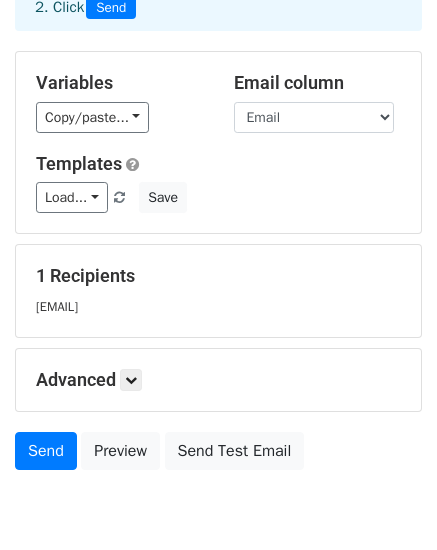 scroll, scrollTop: 164, scrollLeft: 0, axis: vertical 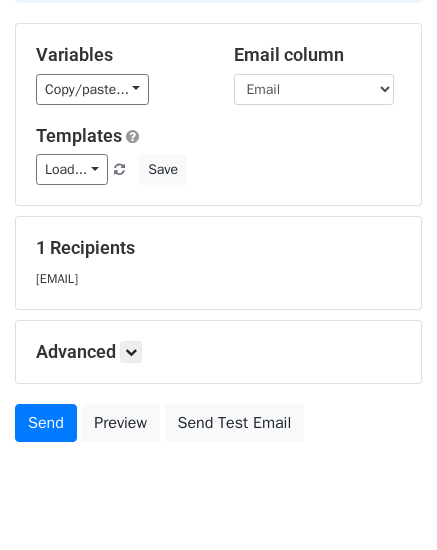 click on "[EMAIL]" at bounding box center [57, 279] 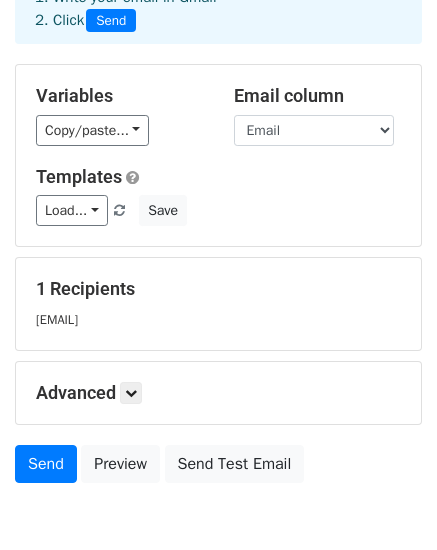 scroll, scrollTop: 226, scrollLeft: 0, axis: vertical 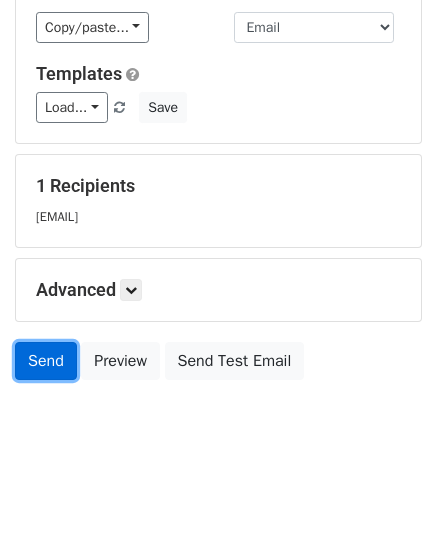 click on "Send" at bounding box center [46, 361] 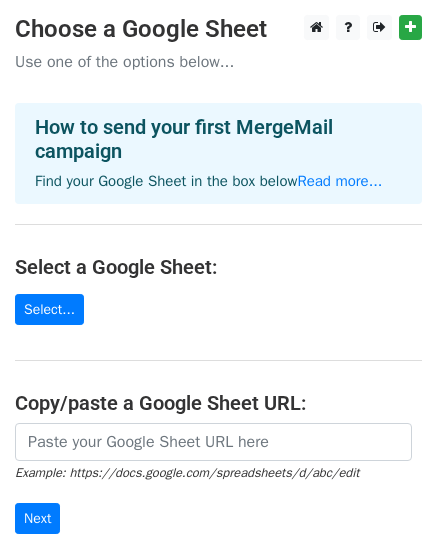 scroll, scrollTop: 0, scrollLeft: 0, axis: both 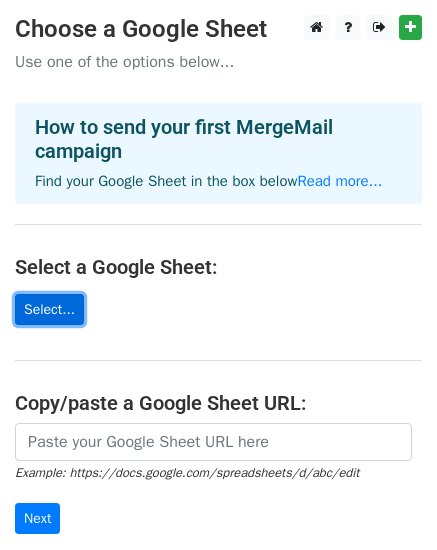 click on "Select..." at bounding box center [49, 309] 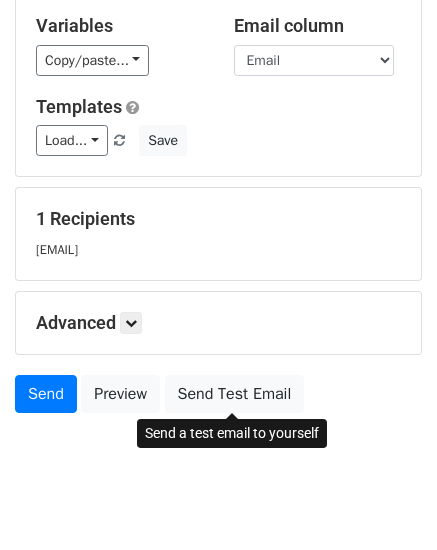 scroll, scrollTop: 226, scrollLeft: 0, axis: vertical 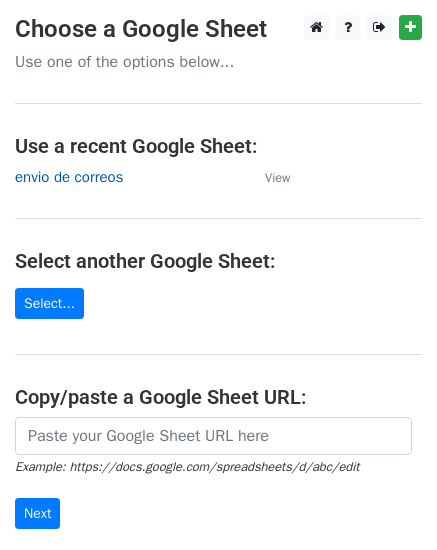 click on "envio de correos" at bounding box center [69, 177] 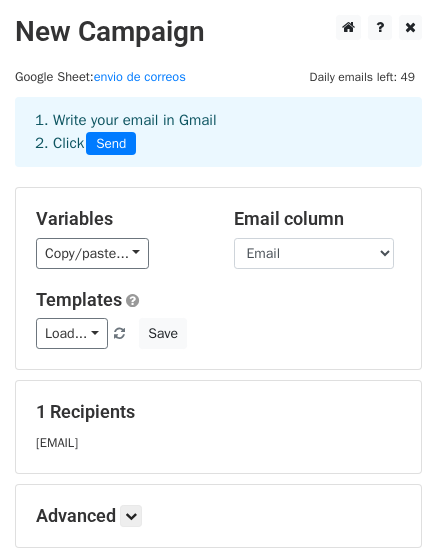 scroll, scrollTop: 226, scrollLeft: 0, axis: vertical 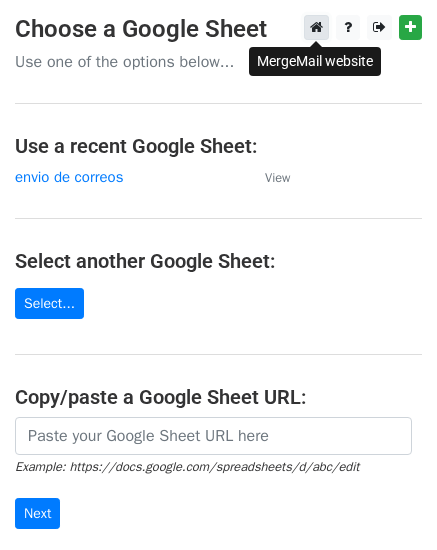 click at bounding box center (316, 27) 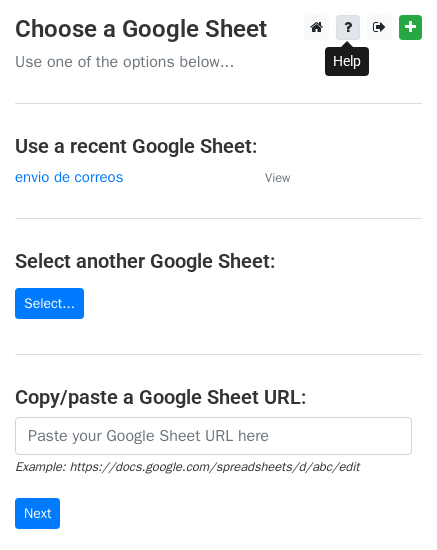click at bounding box center (348, 27) 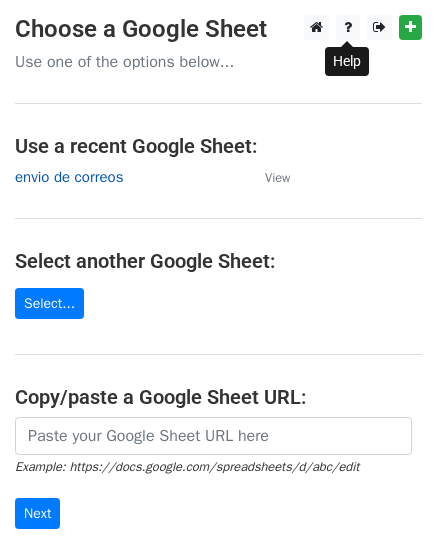 click on "envio de correos" at bounding box center [69, 177] 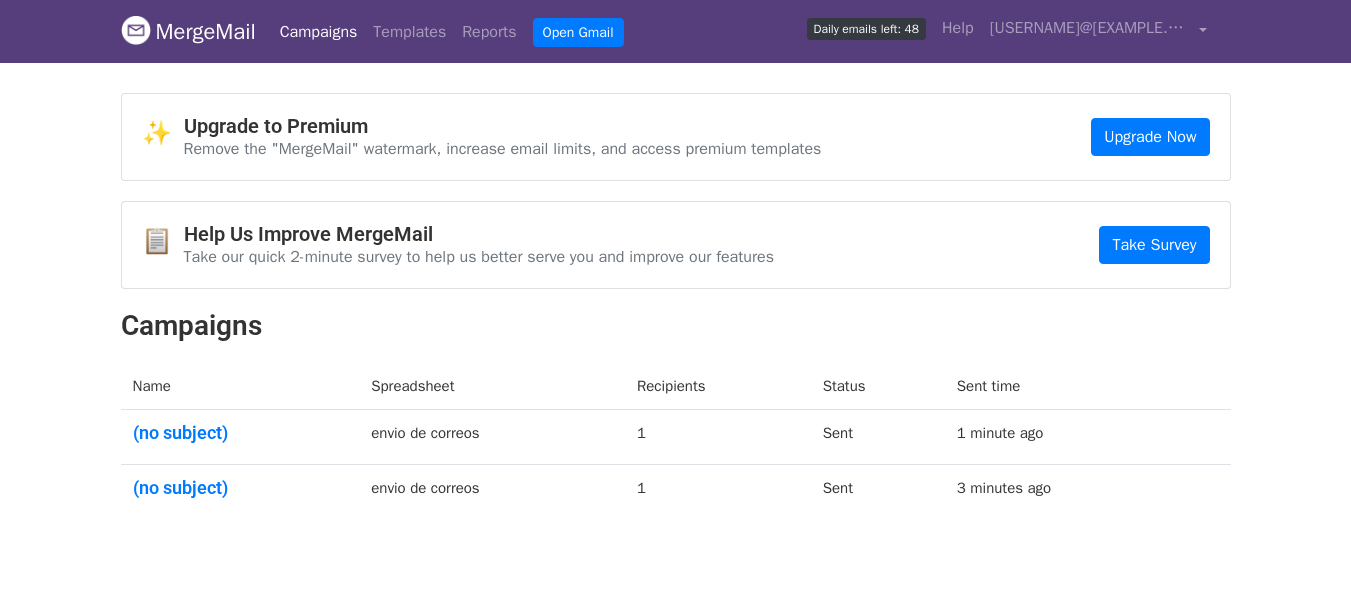 scroll, scrollTop: 0, scrollLeft: 0, axis: both 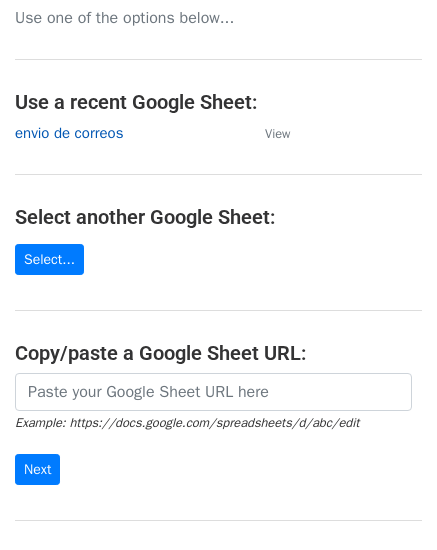 click on "envio de correos" at bounding box center (69, 133) 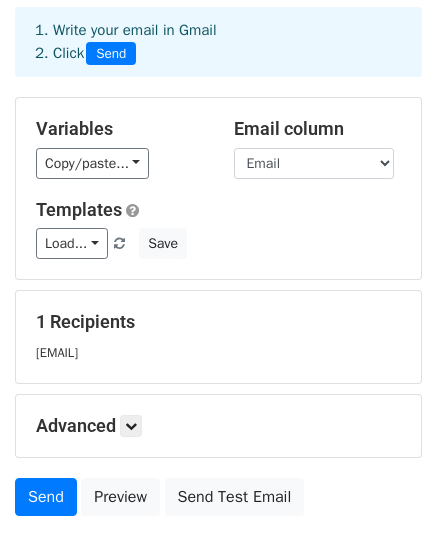 scroll, scrollTop: 226, scrollLeft: 0, axis: vertical 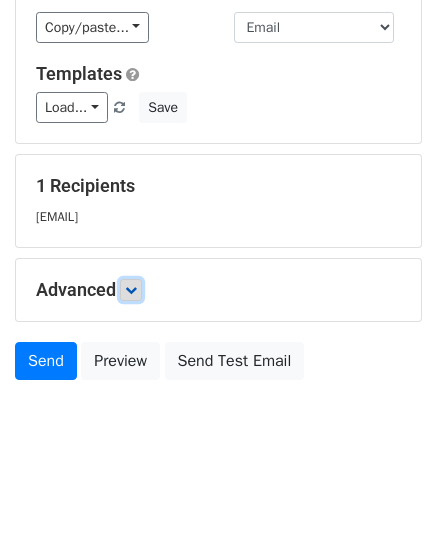 click at bounding box center (131, 290) 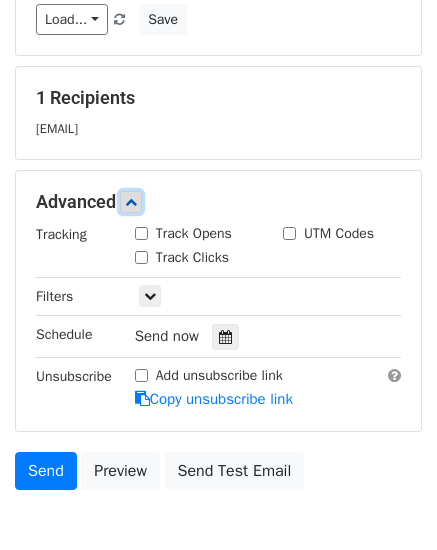 scroll, scrollTop: 316, scrollLeft: 0, axis: vertical 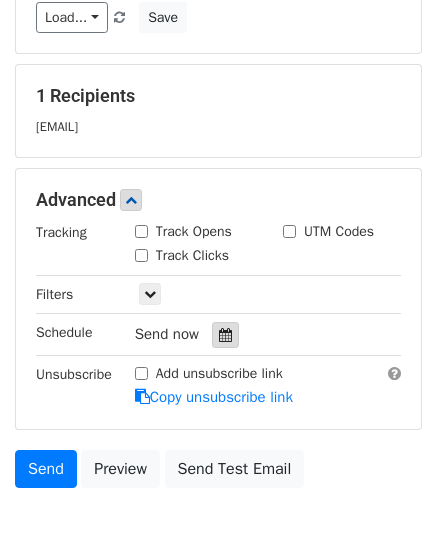 click at bounding box center (225, 335) 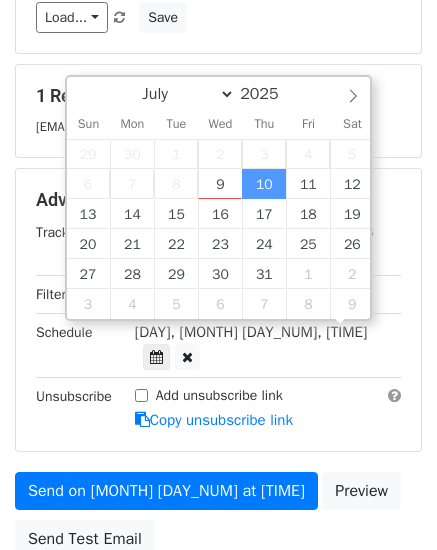 scroll, scrollTop: 1, scrollLeft: 0, axis: vertical 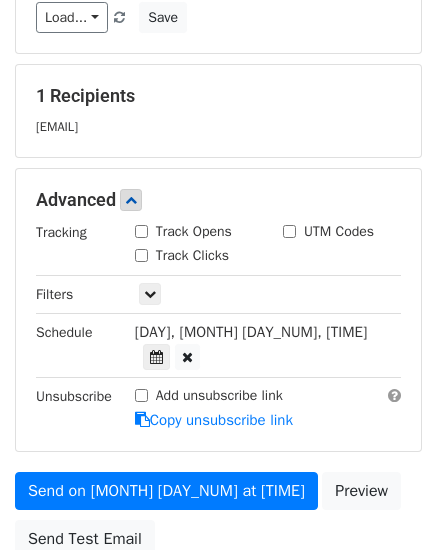 click on "Schedule" at bounding box center [61, 232] 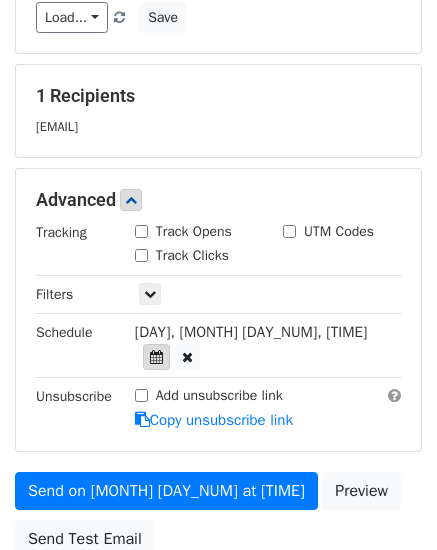 click at bounding box center [156, 357] 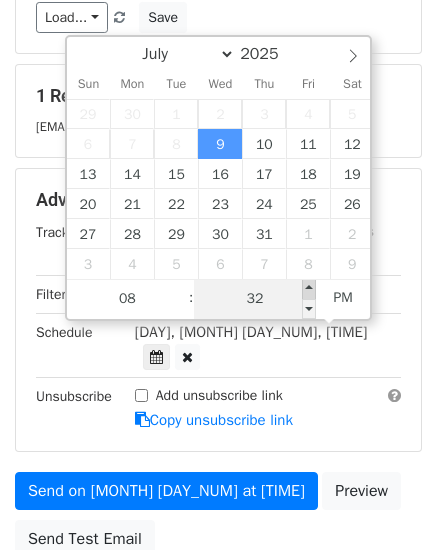click at bounding box center [181, 289] 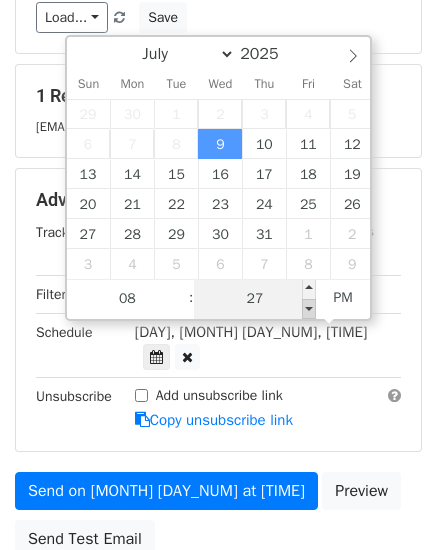 click at bounding box center [181, 309] 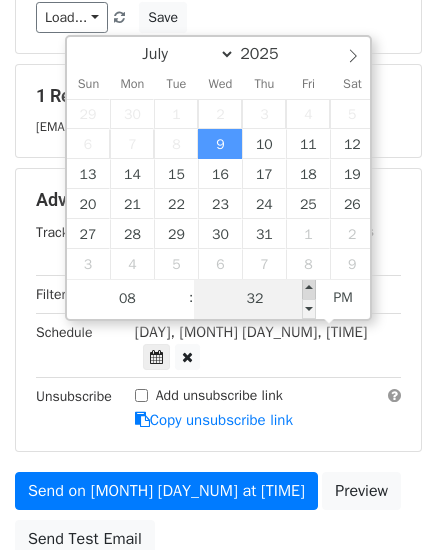 click at bounding box center (181, 289) 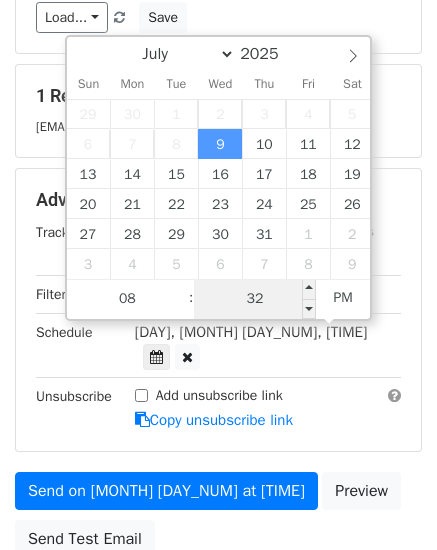 click on "32" at bounding box center (255, 299) 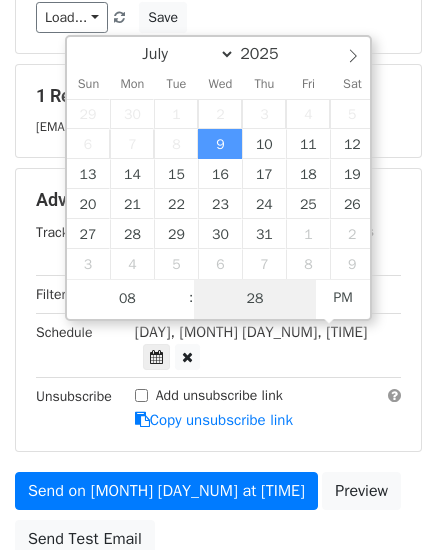 type on "28" 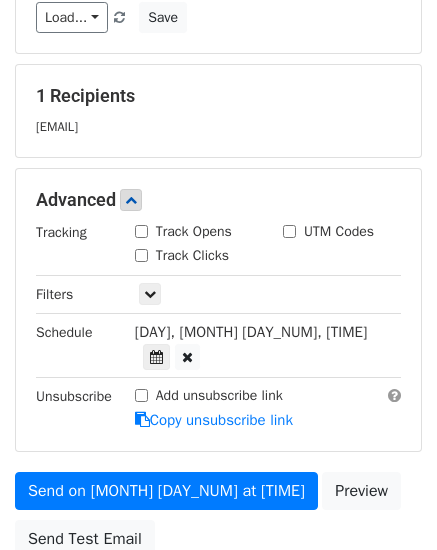 click on "Unsubscribe" at bounding box center (70, 244) 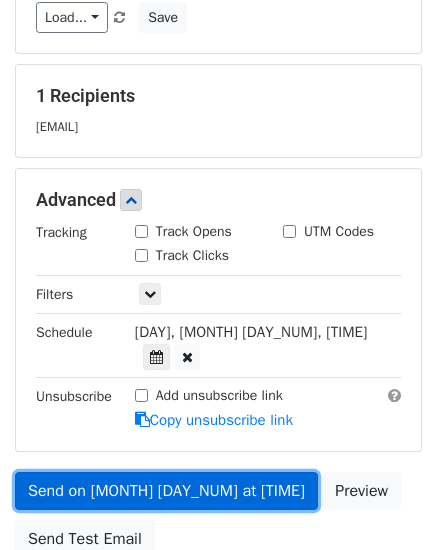 click on "Send on Jul 9 at 8:28pm" at bounding box center (166, 491) 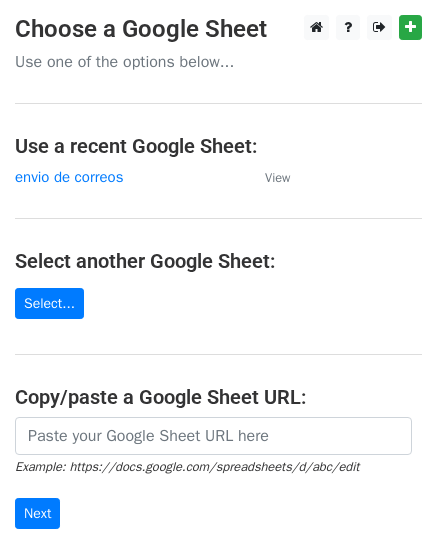 scroll, scrollTop: 0, scrollLeft: 0, axis: both 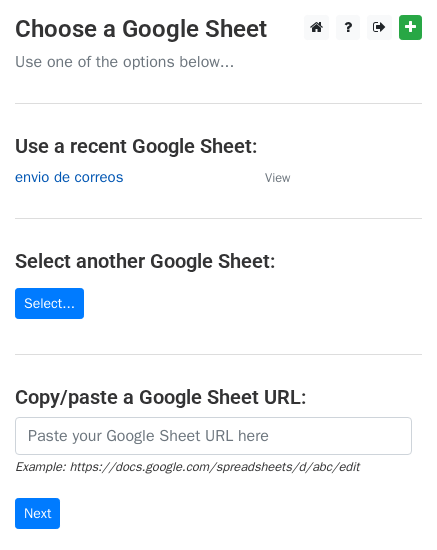 click on "envio de correos" at bounding box center (69, 177) 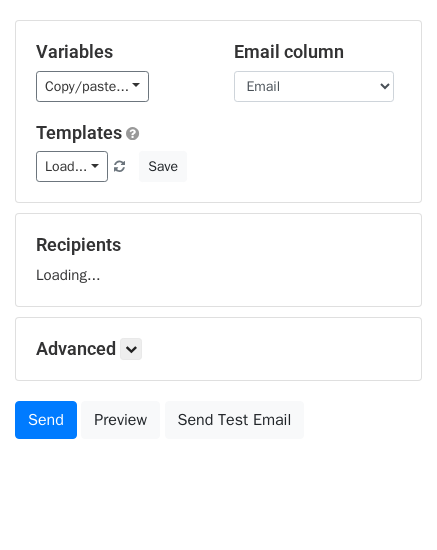 scroll, scrollTop: 191, scrollLeft: 0, axis: vertical 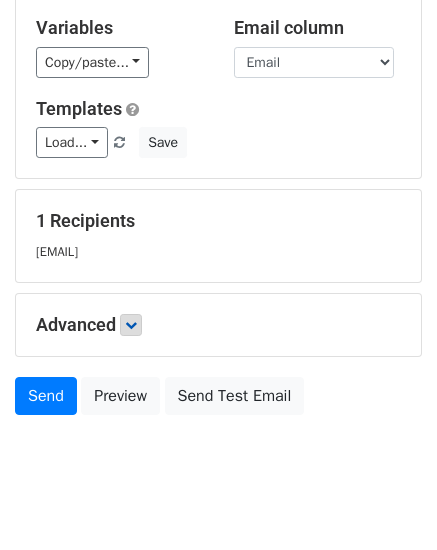 click at bounding box center [131, 325] 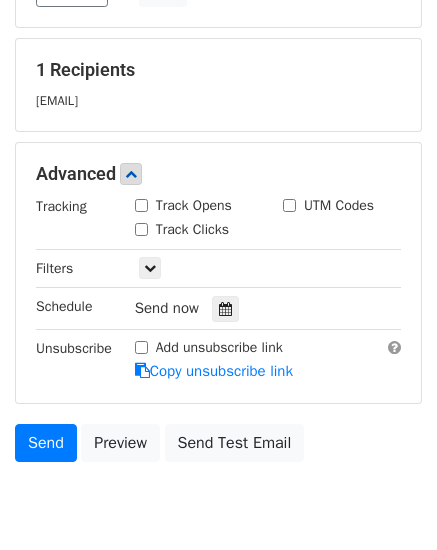 scroll, scrollTop: 422, scrollLeft: 0, axis: vertical 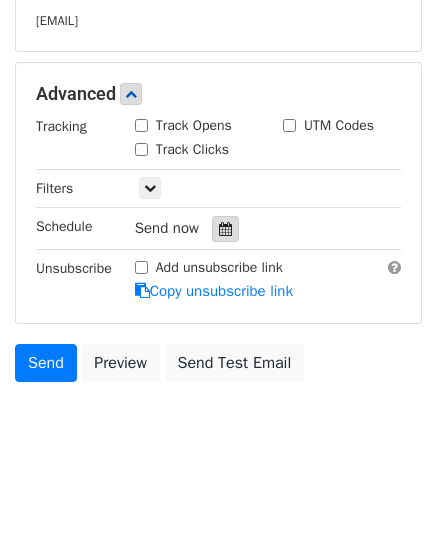 click at bounding box center (225, 229) 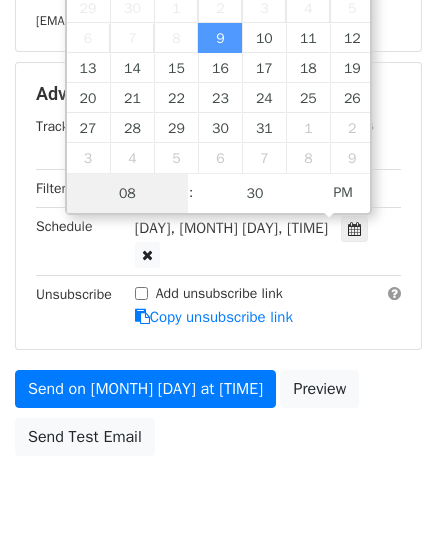 scroll, scrollTop: 1, scrollLeft: 0, axis: vertical 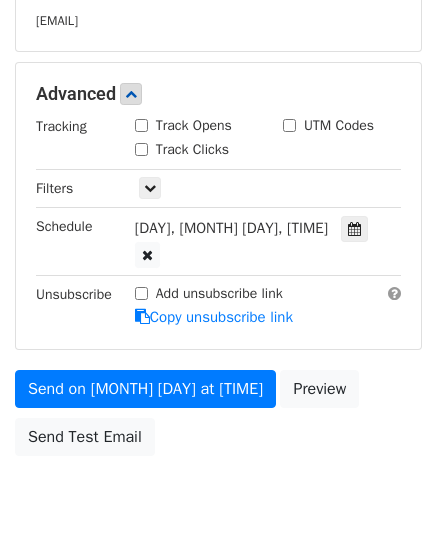 click on "New Campaign
Daily emails left: 47
Google Sheet:
envio de correos
1. Write your email in Gmail
2. Click
Send
Variables
Copy/paste...
{{nombre}}
{{Email}}
{{asunto}}
{{mensaje}}
Email column
nombre
Email
asunto
mensaje
Templates
Load...
No templates saved
Save
1 Recipients
efmm48@gmail.com
Advanced
Tracking
Track Opens
UTM Codes
Track Clicks
Filters
Only include spreadsheet rows that match the following filters:
Schedule
Wed, Jul 9, 8:30pm
2025-07-09 20:30
Unsubscribe
Add unsubscribe link
Copy unsubscribe link
Send on Jul 9 at 8:30pm
Preview
Send Test Email
July August 2025" at bounding box center [218, 69] 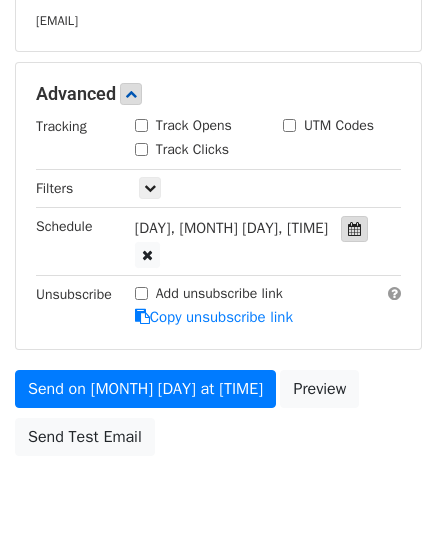 click at bounding box center [354, 229] 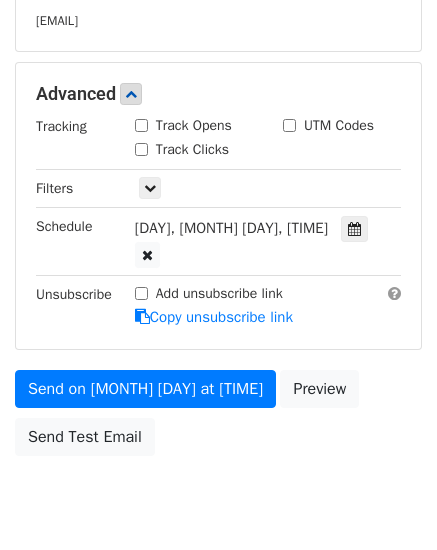 click on "New Campaign
Daily emails left: 47
Google Sheet:
envio de correos
1. Write your email in Gmail
2. Click
Send
Variables
Copy/paste...
{{nombre}}
{{Email}}
{{asunto}}
{{mensaje}}
Email column
nombre
Email
asunto
mensaje
Templates
Load...
No templates saved
Save
1 Recipients
efmm48@gmail.com
Advanced
Tracking
Track Opens
UTM Codes
Track Clicks
Filters
Only include spreadsheet rows that match the following filters:
Schedule
Thu, Jul 10, 8:30pm
2025-07-10 20:30
Unsubscribe
Add unsubscribe link
Copy unsubscribe link
Send on Jul 10 at 8:30pm
Preview
Send Test Email
July August Mon" at bounding box center [218, 69] 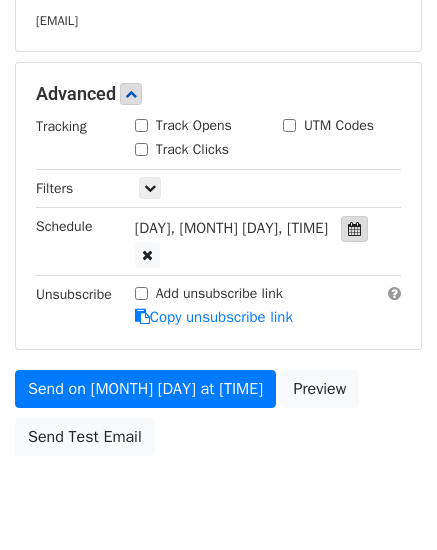 click at bounding box center (354, 229) 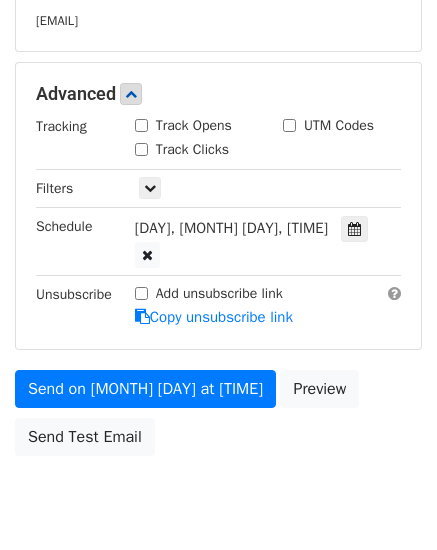 click on "New Campaign
Daily emails left: 47
Google Sheet:
envio de correos
1. Write your email in Gmail
2. Click
Send
Variables
Copy/paste...
{{nombre}}
{{Email}}
{{asunto}}
{{mensaje}}
Email column
nombre
Email
asunto
mensaje
Templates
Load...
No templates saved
Save
1 Recipients
efmm48@gmail.com
Advanced
Tracking
Track Opens
UTM Codes
Track Clicks
Filters
Only include spreadsheet rows that match the following filters:
Schedule
Fri, Jul 11, 8:30pm
2025-07-11 20:30
Unsubscribe
Add unsubscribe link
Copy unsubscribe link
Send on Jul 11 at 8:30pm
Preview
Send Test Email
July August Mon" at bounding box center (218, 69) 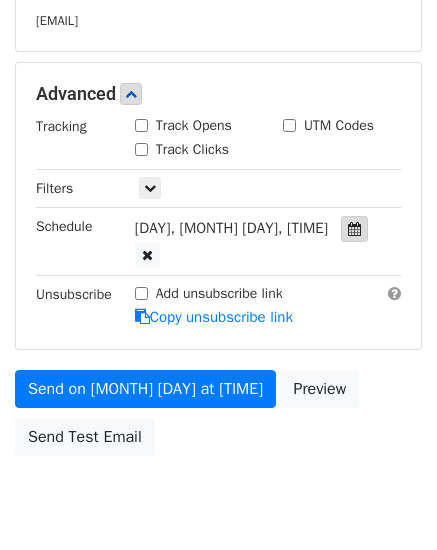 click at bounding box center (354, 229) 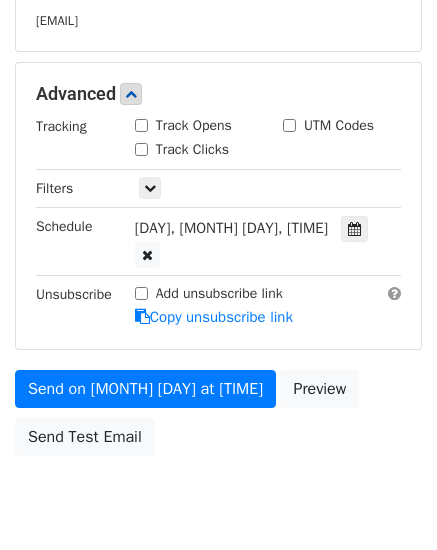 click on "Send on Jul 10 at 8:30pm
Preview
Send Test Email" at bounding box center [218, 94] 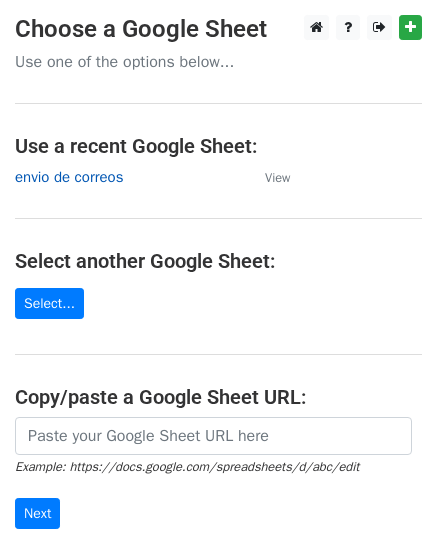 scroll, scrollTop: 0, scrollLeft: 0, axis: both 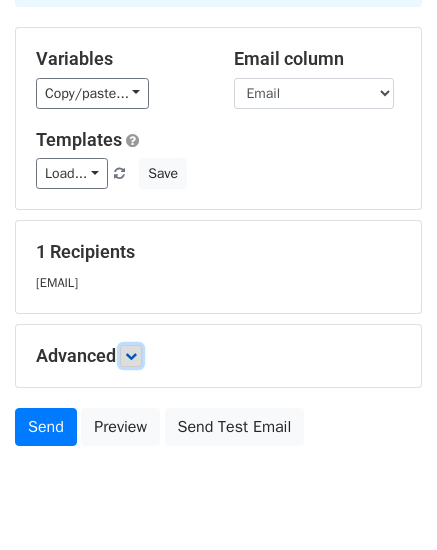 click at bounding box center (131, 356) 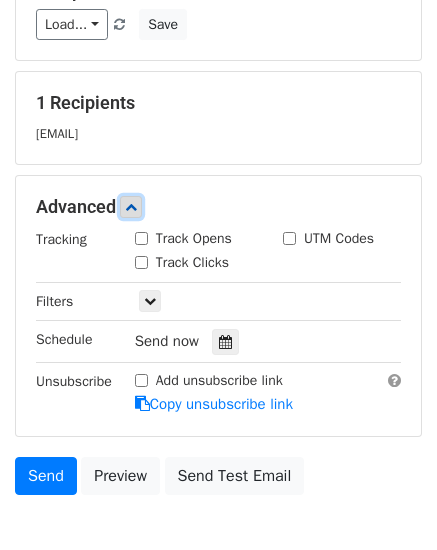 scroll, scrollTop: 310, scrollLeft: 0, axis: vertical 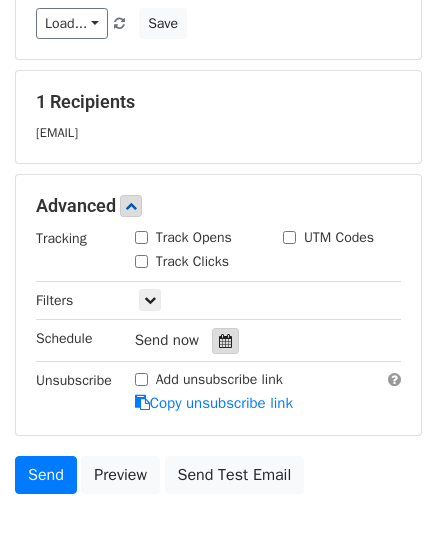 click at bounding box center [225, 341] 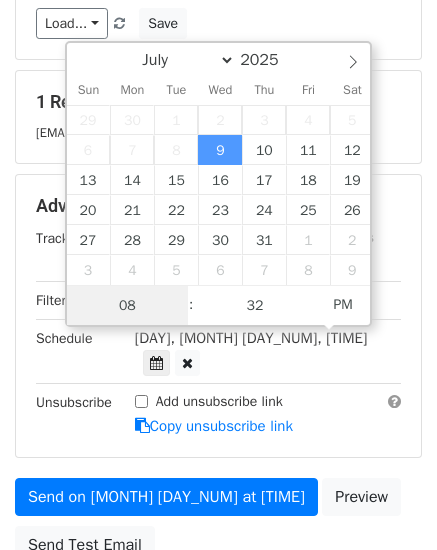 scroll, scrollTop: 1, scrollLeft: 0, axis: vertical 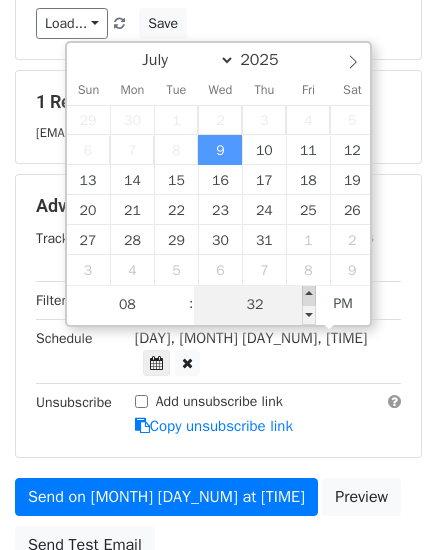 click at bounding box center (181, 295) 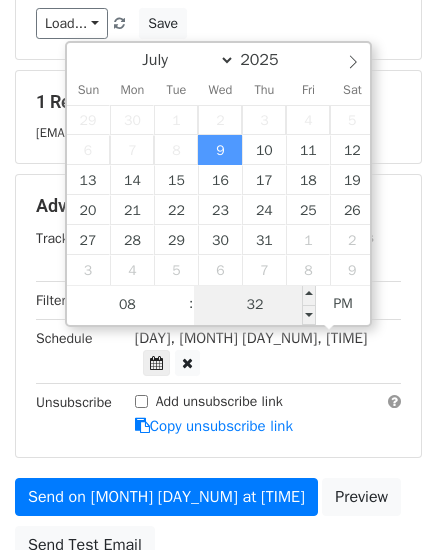 click on "37" at bounding box center (255, 305) 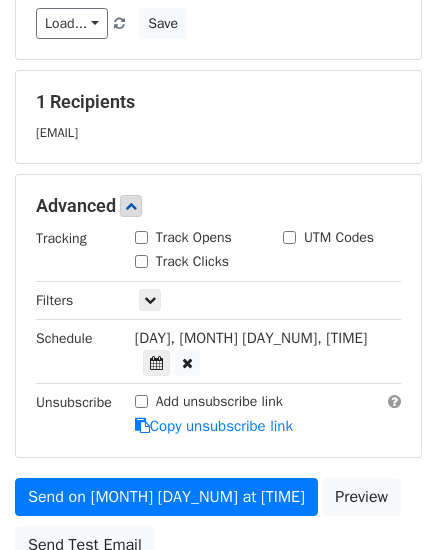 click on "Send on Jul 9 at 8:37pm
Preview
Send Test Email" at bounding box center [218, 206] 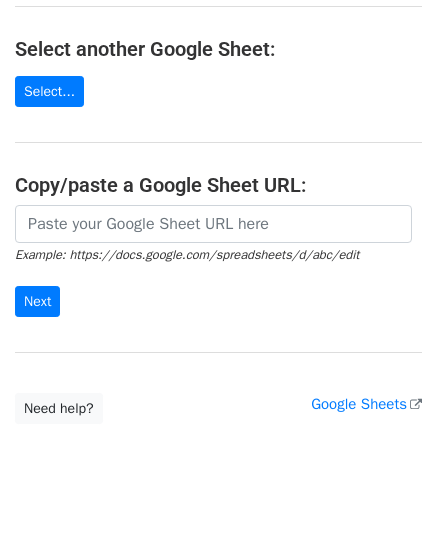 scroll, scrollTop: 0, scrollLeft: 0, axis: both 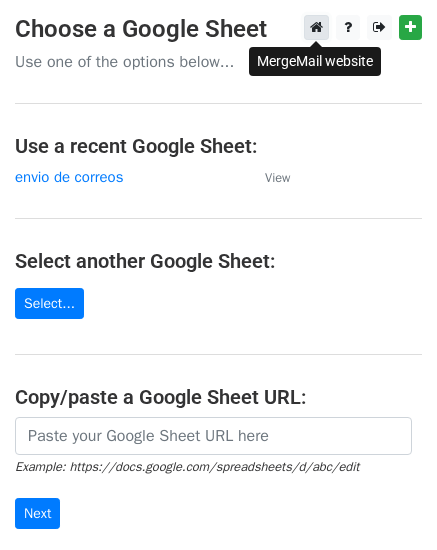 click at bounding box center [316, 27] 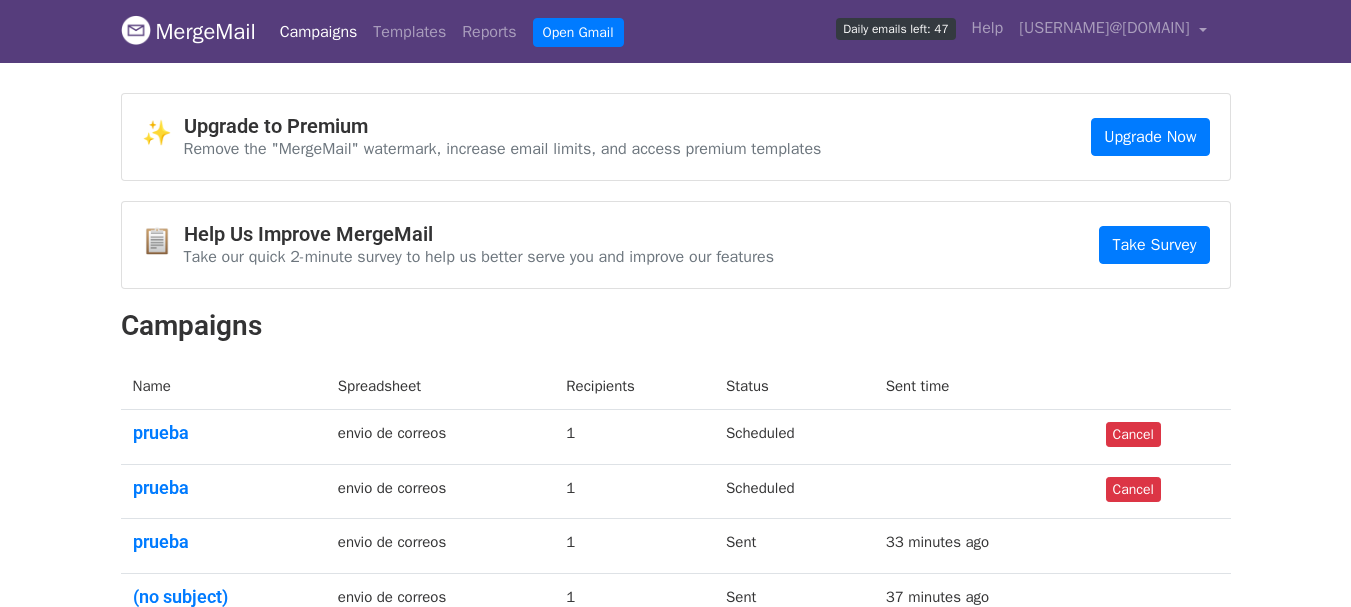 scroll, scrollTop: 253, scrollLeft: 0, axis: vertical 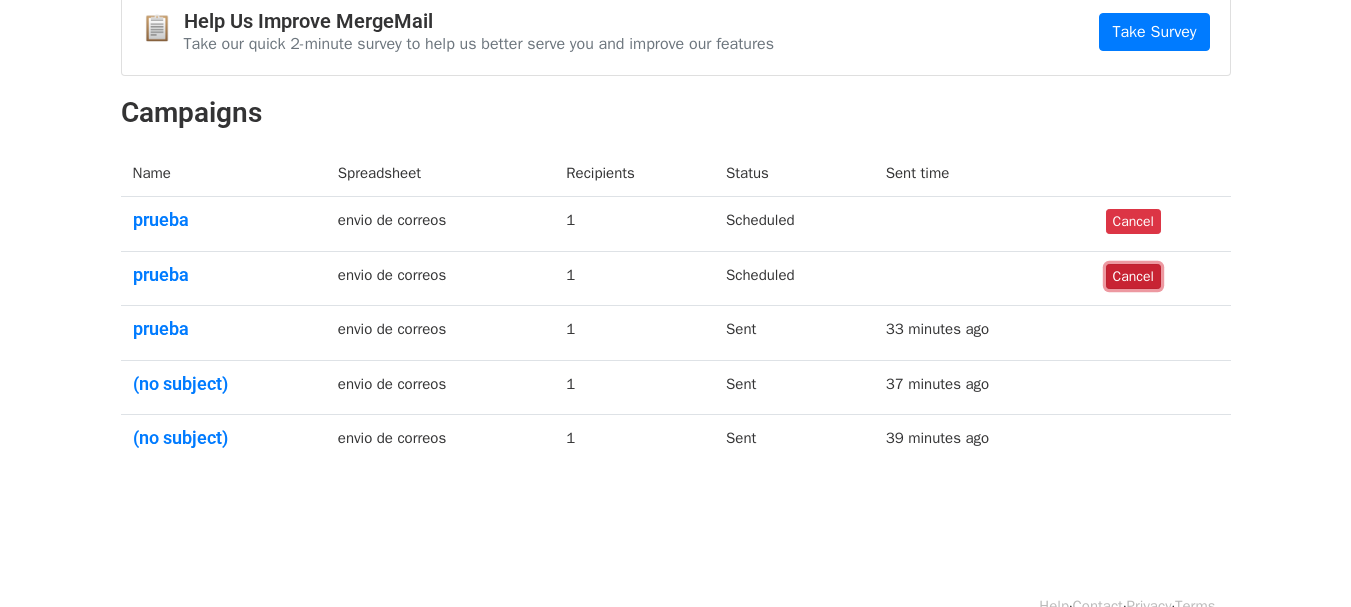 click on "Cancel" at bounding box center (1133, 276) 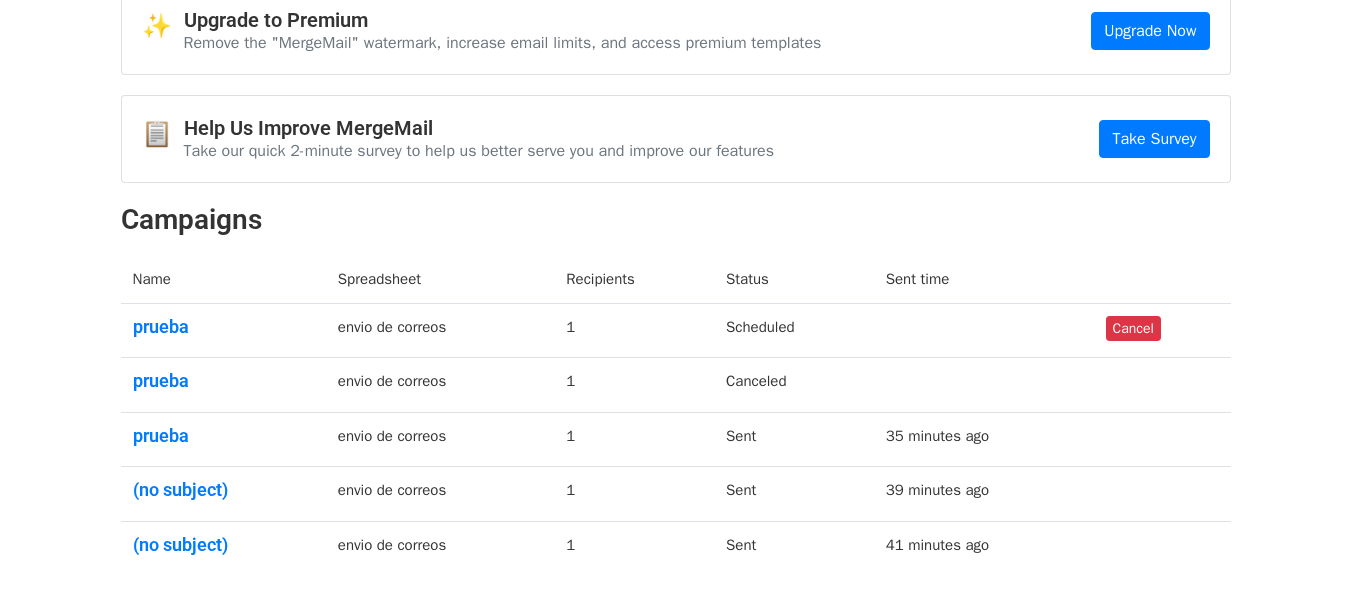 scroll, scrollTop: 175, scrollLeft: 0, axis: vertical 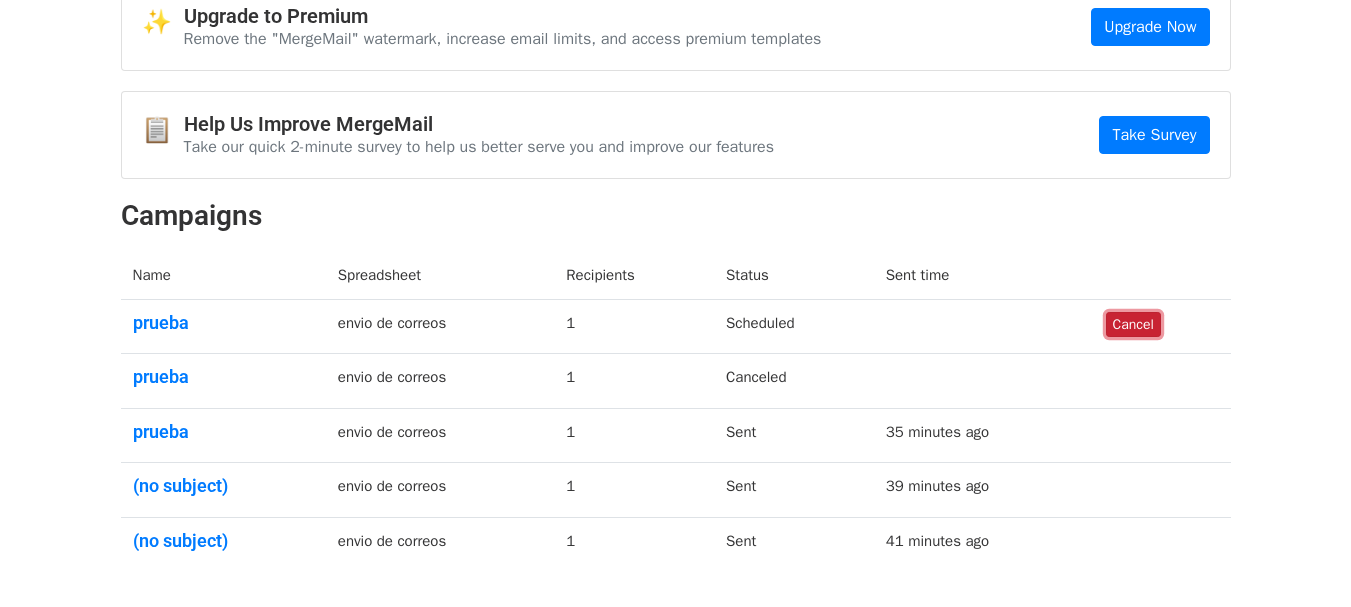click on "Cancel" at bounding box center [1133, 324] 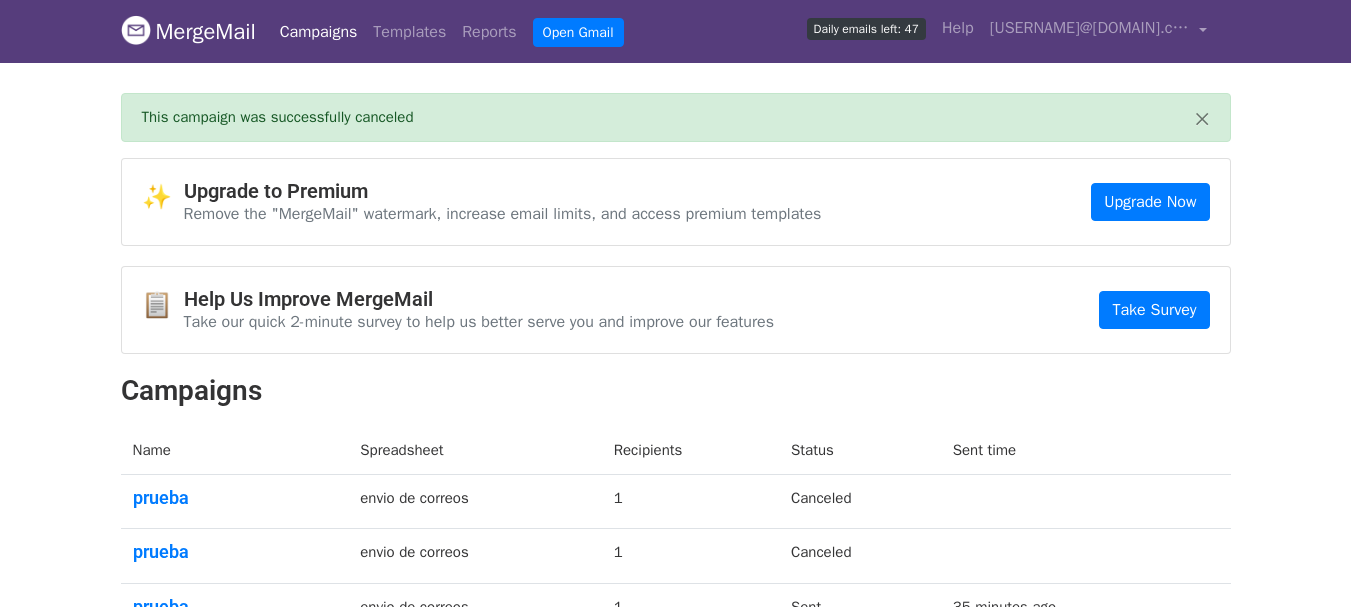 scroll, scrollTop: 263, scrollLeft: 0, axis: vertical 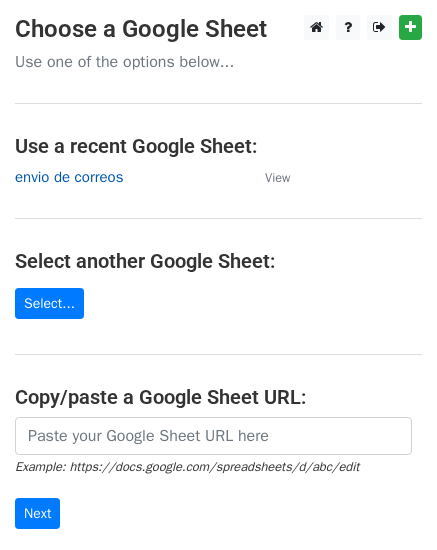 click on "envio de correos" at bounding box center (69, 177) 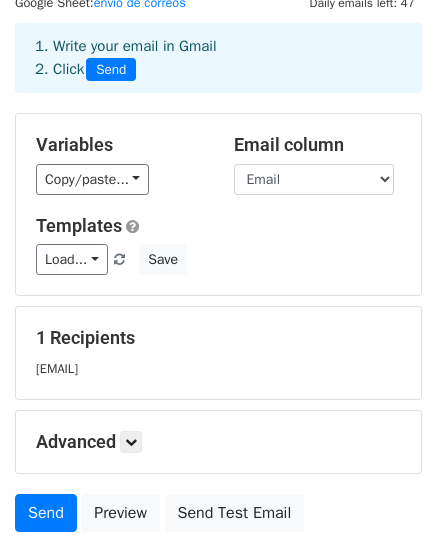 scroll, scrollTop: 75, scrollLeft: 0, axis: vertical 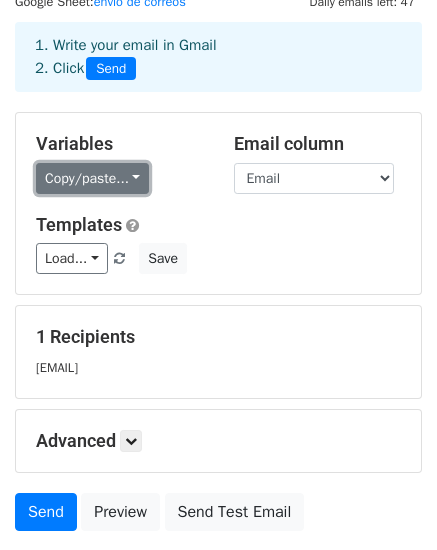 click on "Copy/paste..." at bounding box center (92, 178) 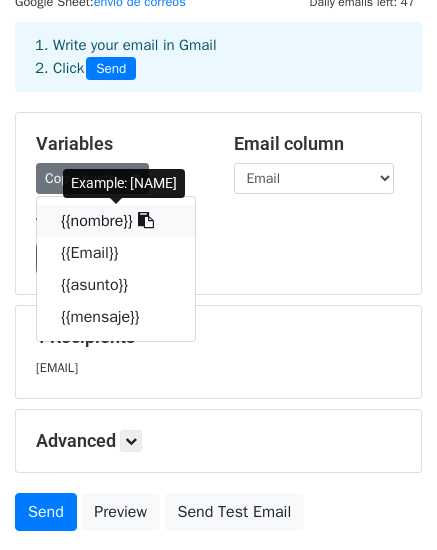 click on "{{nombre}}" at bounding box center [116, 221] 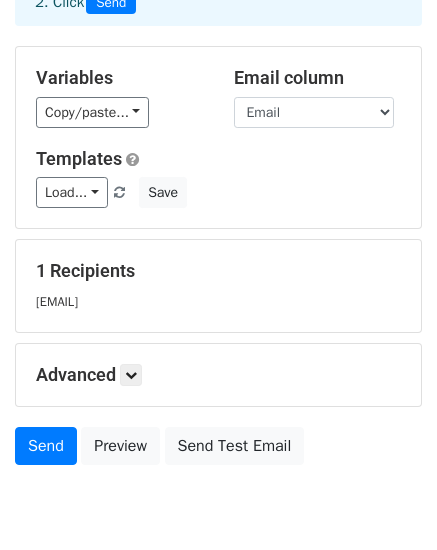 scroll, scrollTop: 142, scrollLeft: 0, axis: vertical 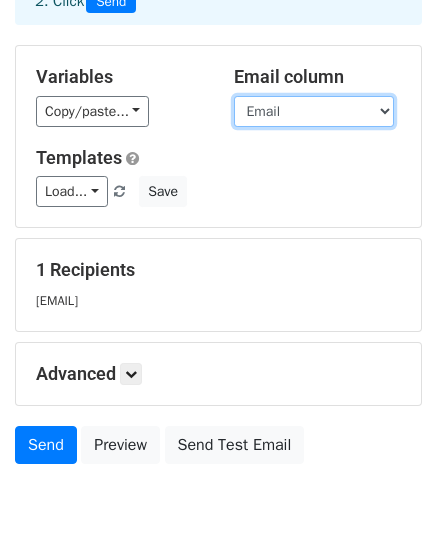 click on "[NAME]
Email
asunto
mensaje" at bounding box center (314, 111) 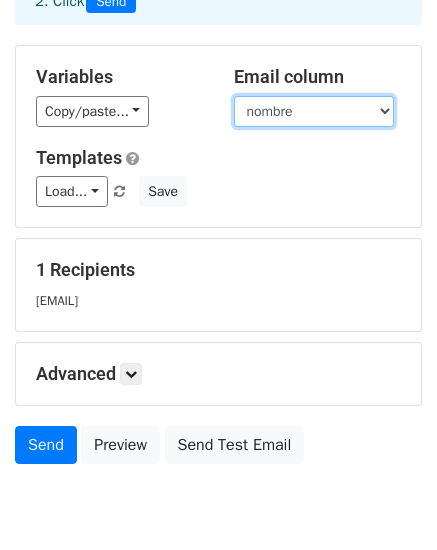 click on "[NAME]
Email
asunto
mensaje" at bounding box center (314, 111) 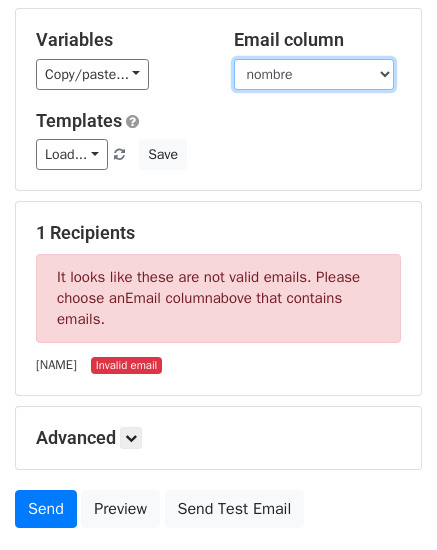 scroll, scrollTop: 187, scrollLeft: 0, axis: vertical 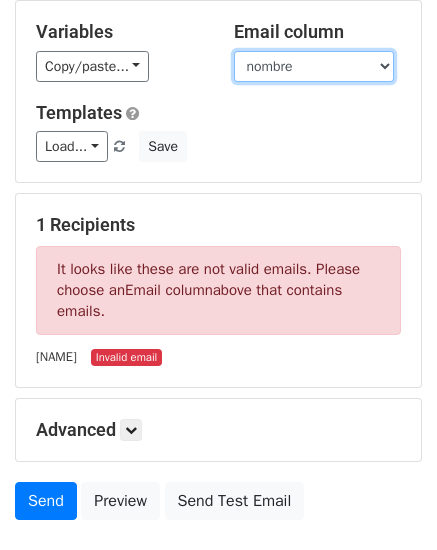 click on "[NAME]
Email
asunto
mensaje" at bounding box center [314, 66] 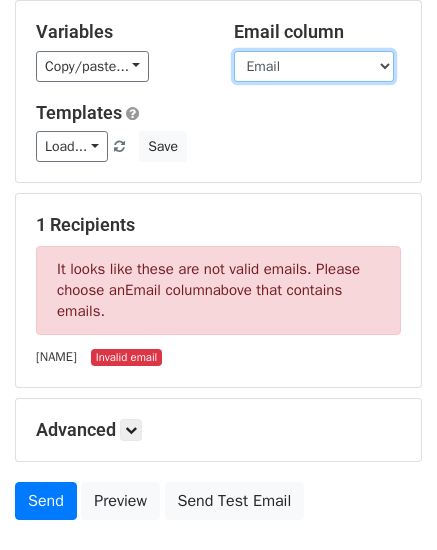 click on "[NAME]
Email
asunto
mensaje" at bounding box center (314, 66) 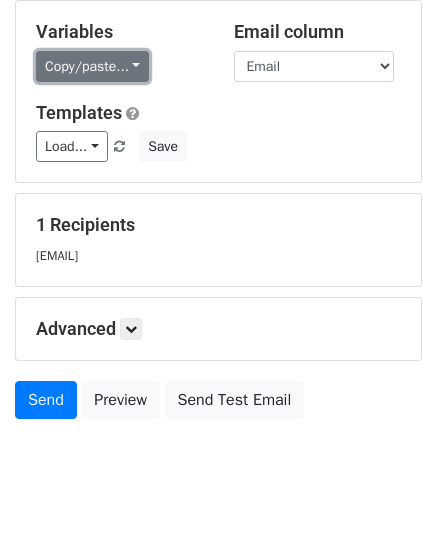 click on "Copy/paste..." at bounding box center [92, 66] 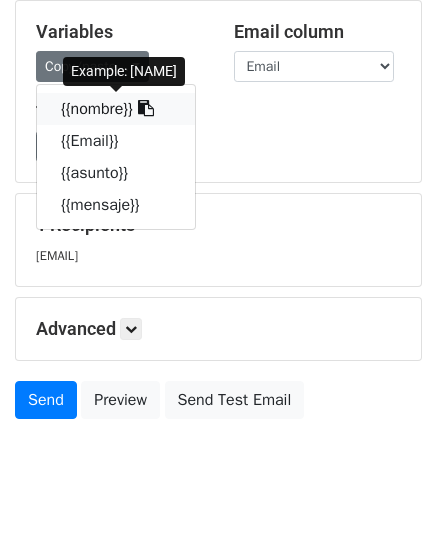 click on "{{nombre}}" at bounding box center [116, 109] 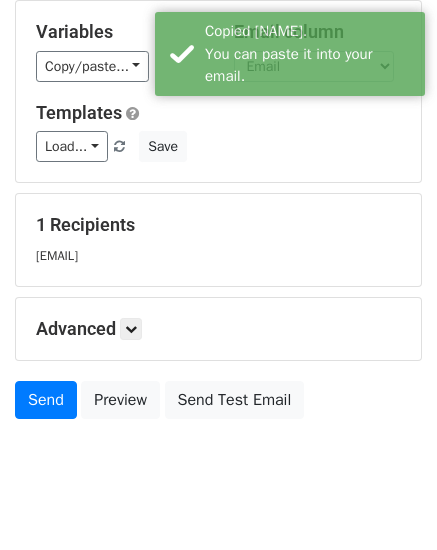 scroll, scrollTop: 226, scrollLeft: 0, axis: vertical 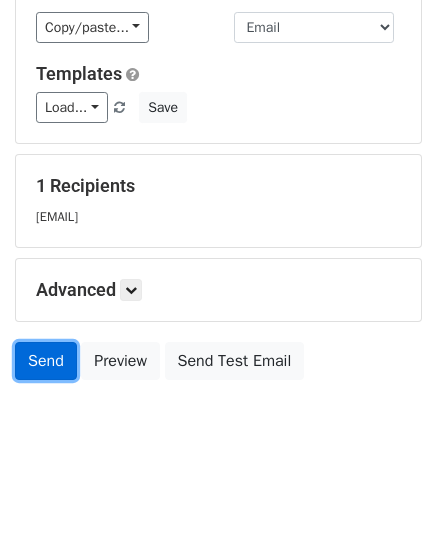 click on "Send" at bounding box center [46, 361] 